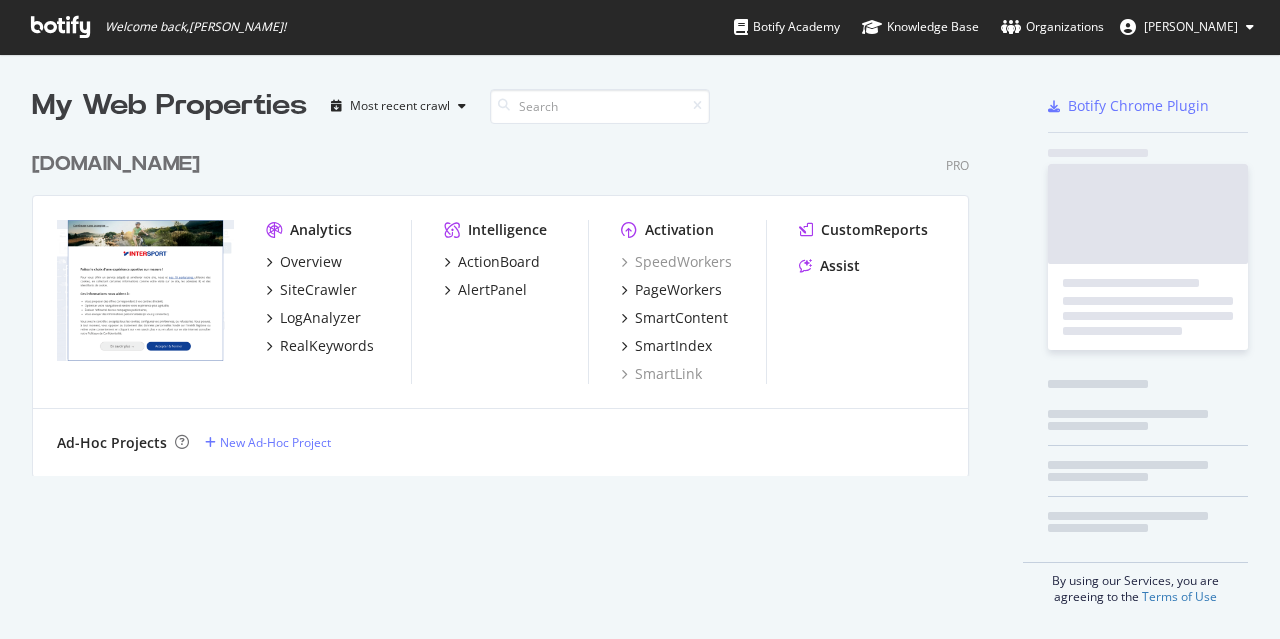 scroll, scrollTop: 0, scrollLeft: 0, axis: both 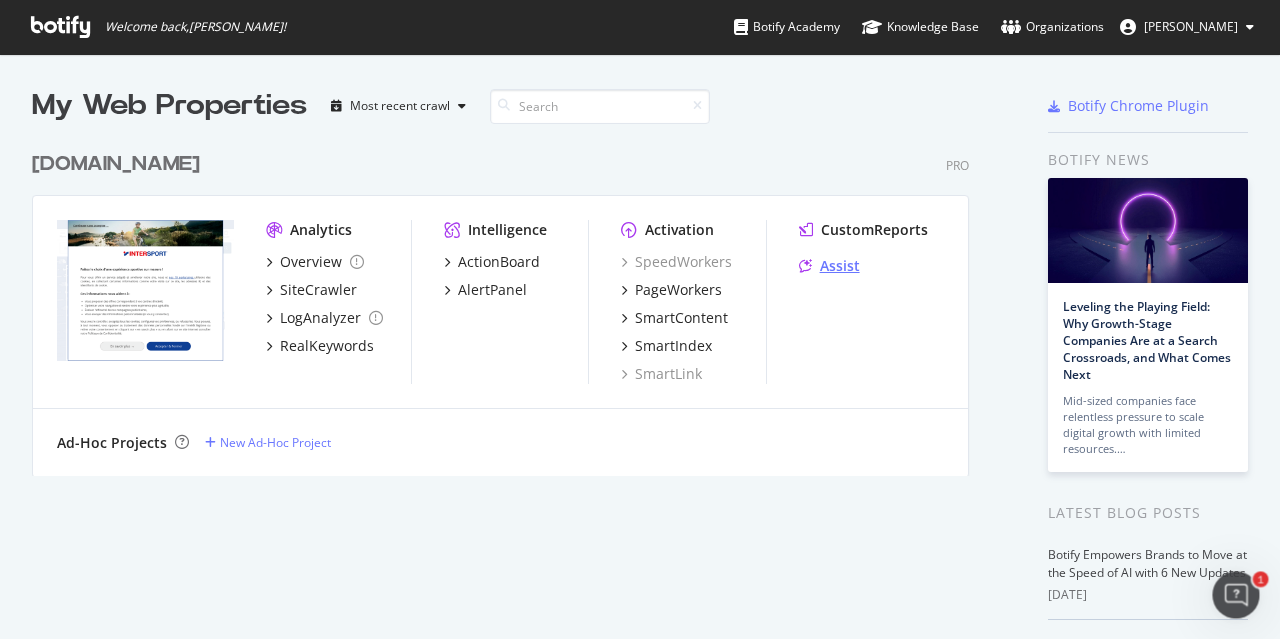 click on "Assist" at bounding box center [840, 266] 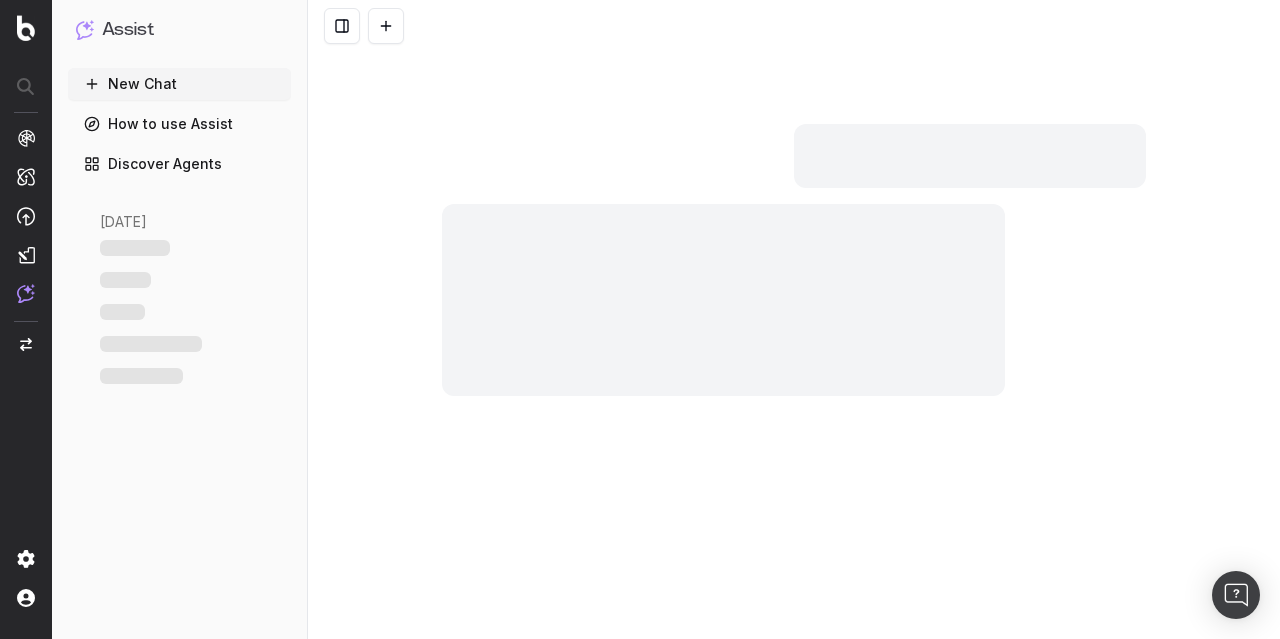 scroll, scrollTop: 0, scrollLeft: 0, axis: both 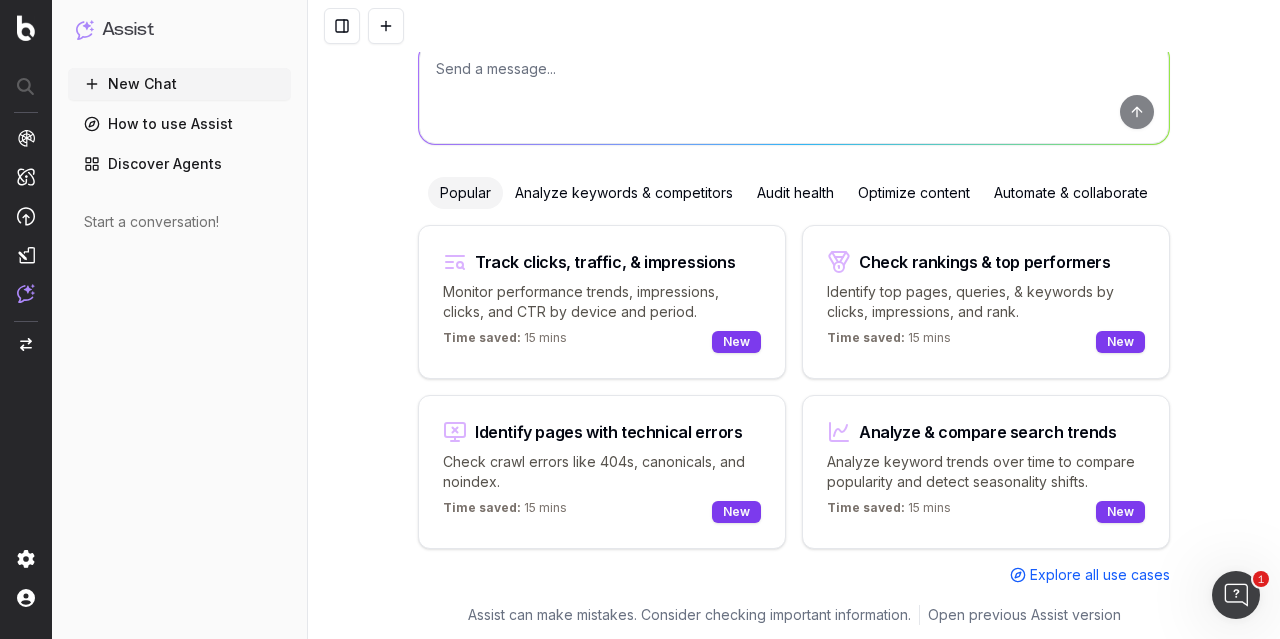 click on "Monitor performance trends, impressions, clicks, and CTR by device and period." at bounding box center (602, 302) 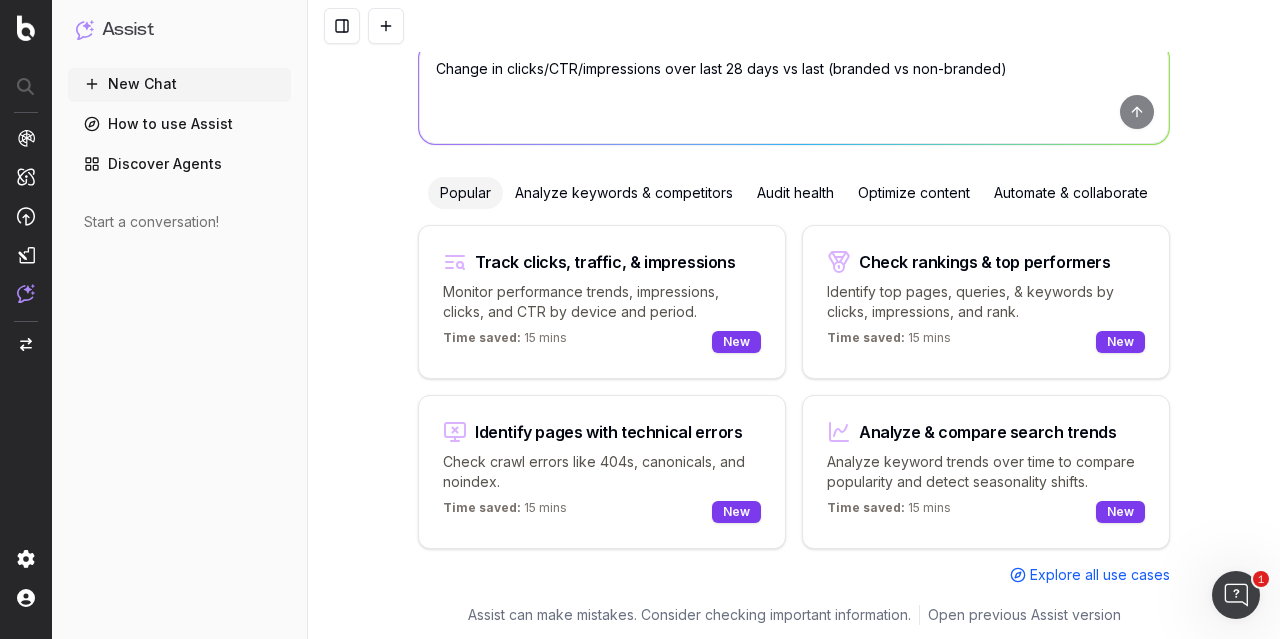 scroll, scrollTop: 0, scrollLeft: 0, axis: both 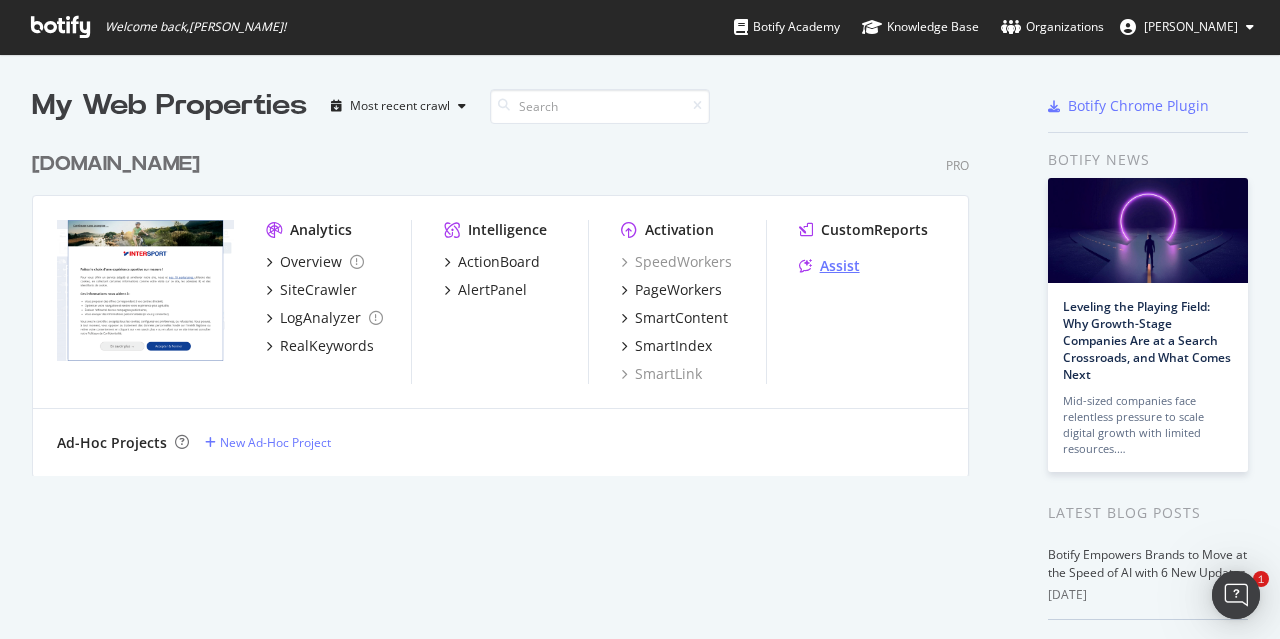 click on "Assist" at bounding box center [840, 266] 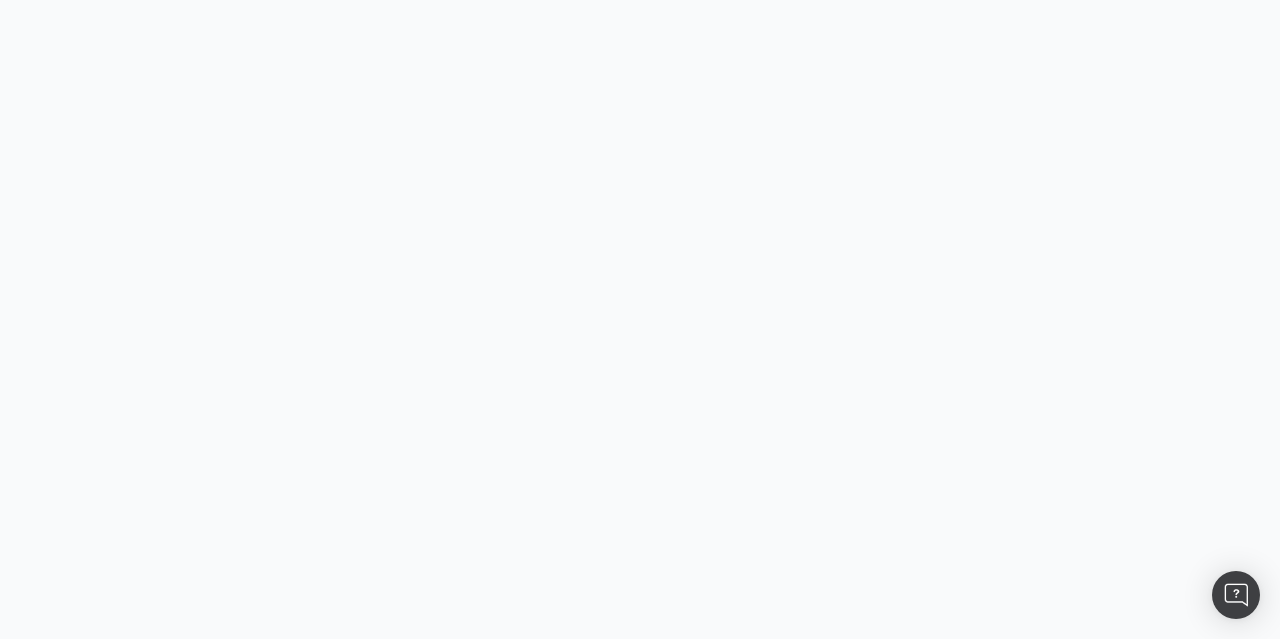 scroll, scrollTop: 0, scrollLeft: 0, axis: both 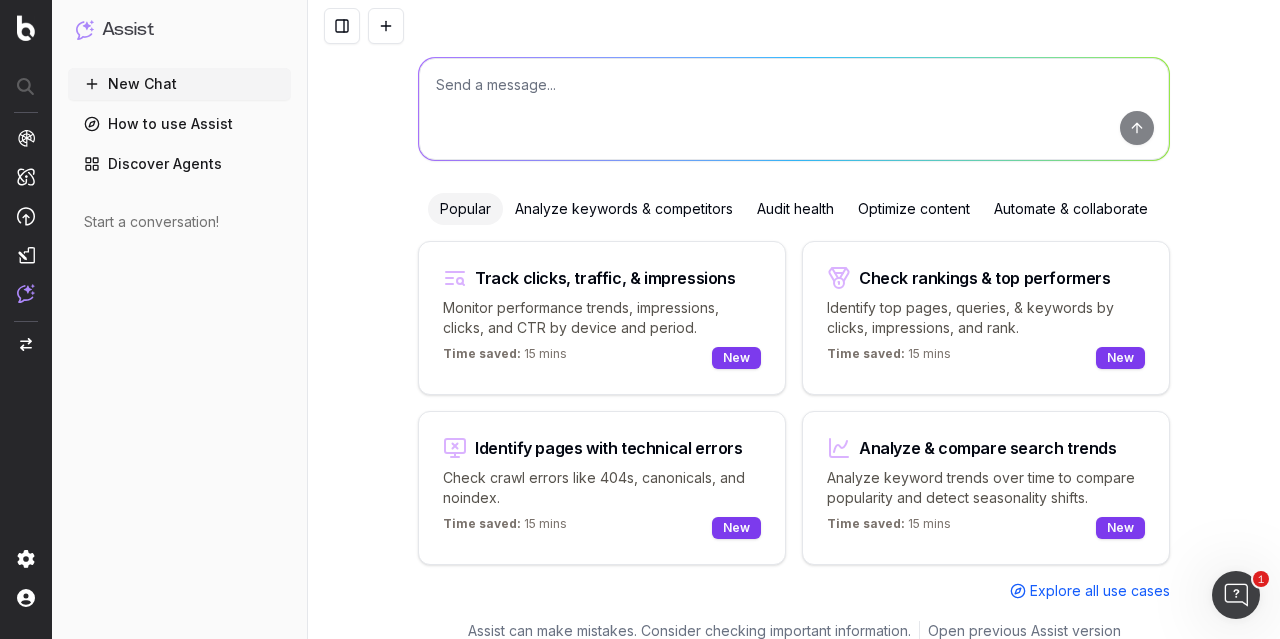click on "Discover Agents" at bounding box center [179, 164] 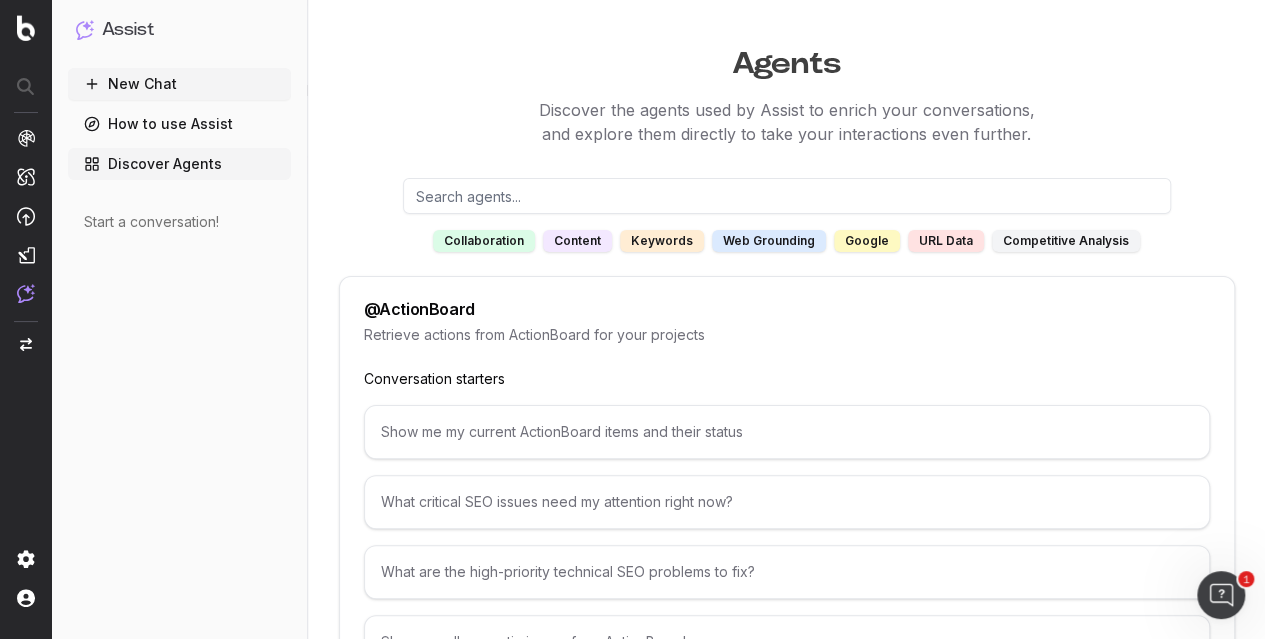 scroll, scrollTop: 0, scrollLeft: 0, axis: both 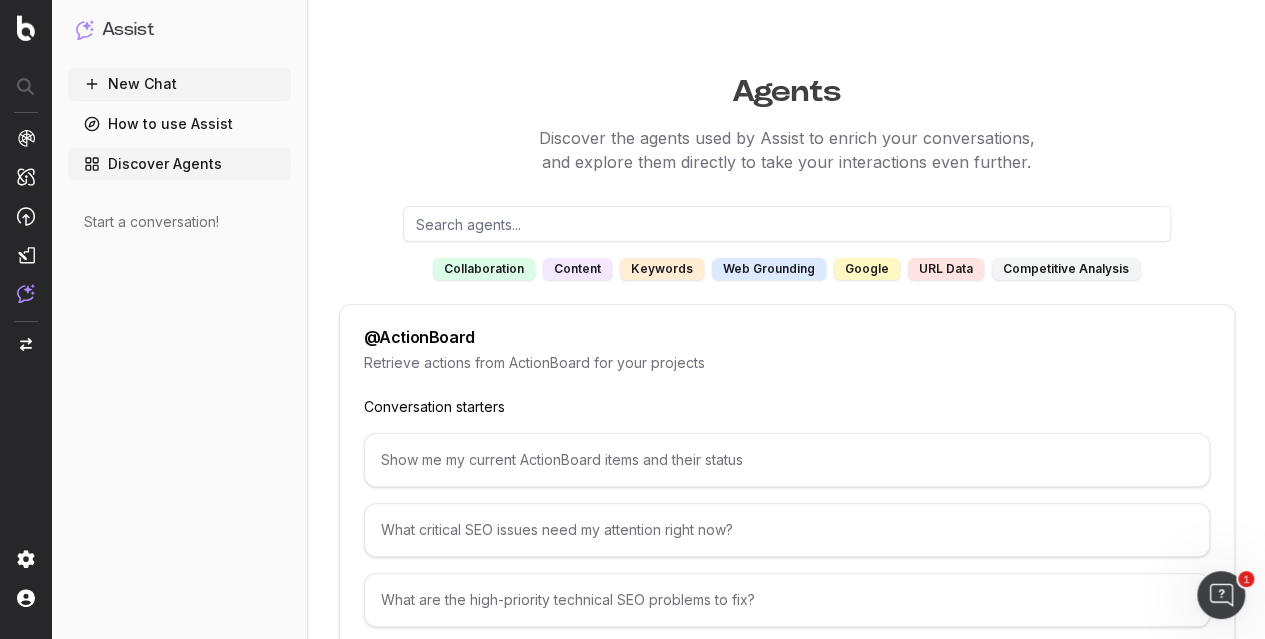 click on "How to use Assist" at bounding box center [179, 124] 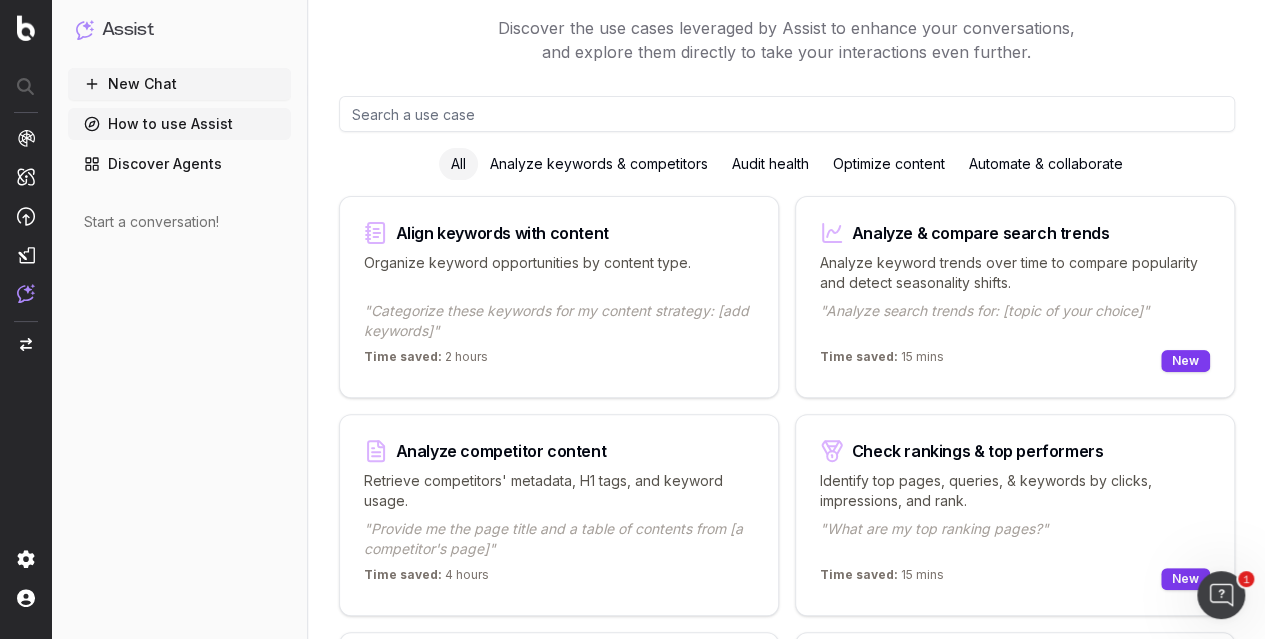 scroll, scrollTop: 156, scrollLeft: 0, axis: vertical 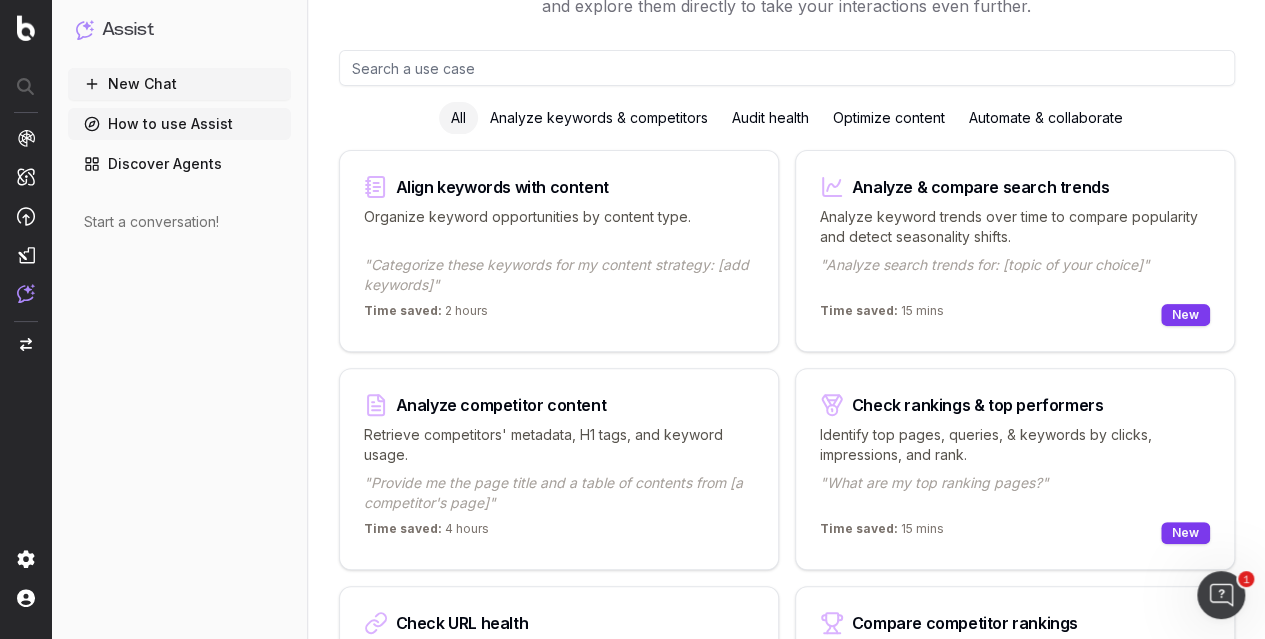 click on "Check rankings & top performers Identify top pages, queries, & keywords by clicks, impressions, and rank. "What are my top ranking pages?" Time saved:   15 mins New" at bounding box center [1015, 469] 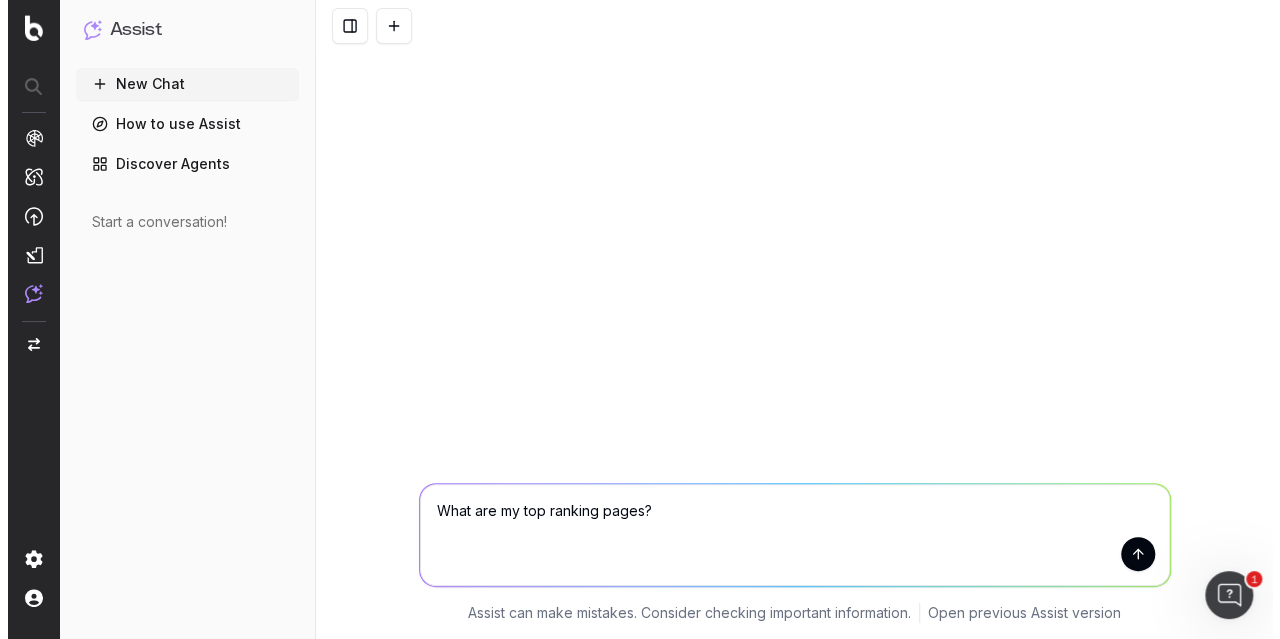 scroll, scrollTop: 0, scrollLeft: 0, axis: both 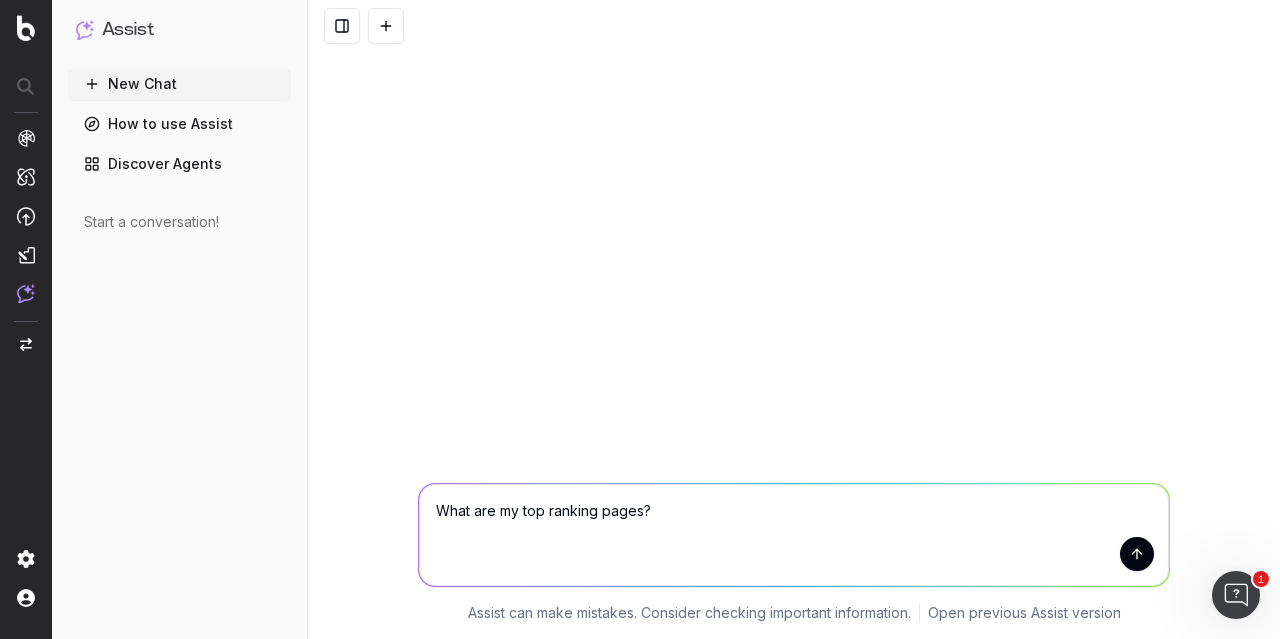 click at bounding box center [1137, 554] 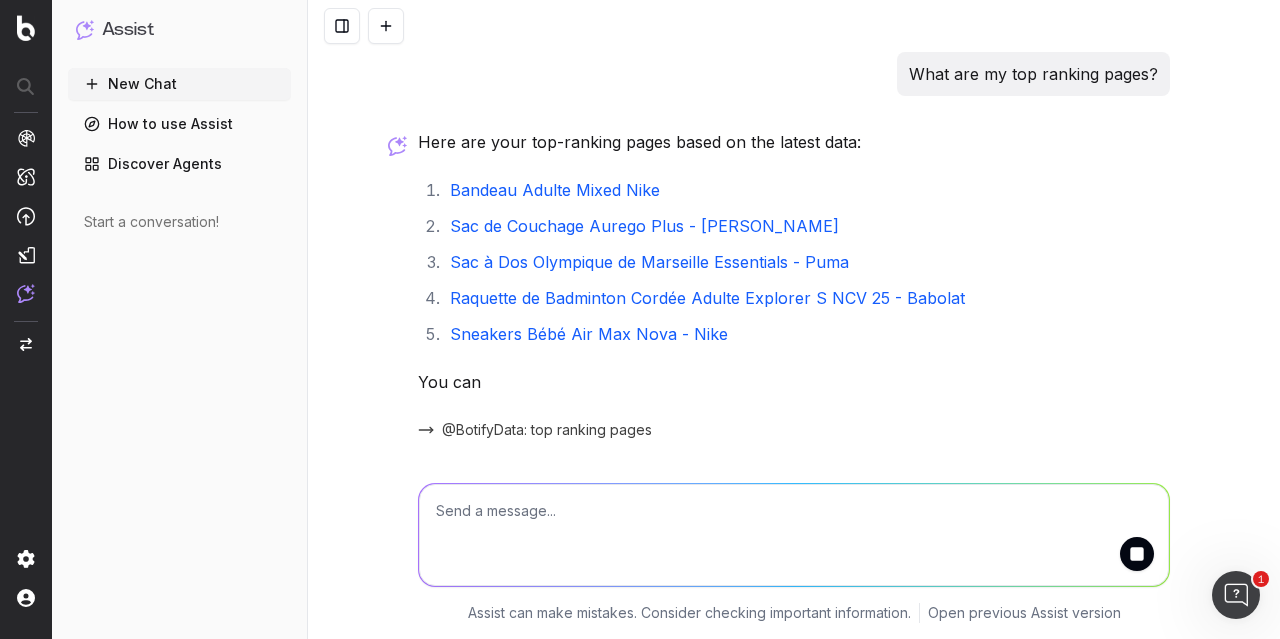 scroll, scrollTop: 0, scrollLeft: 0, axis: both 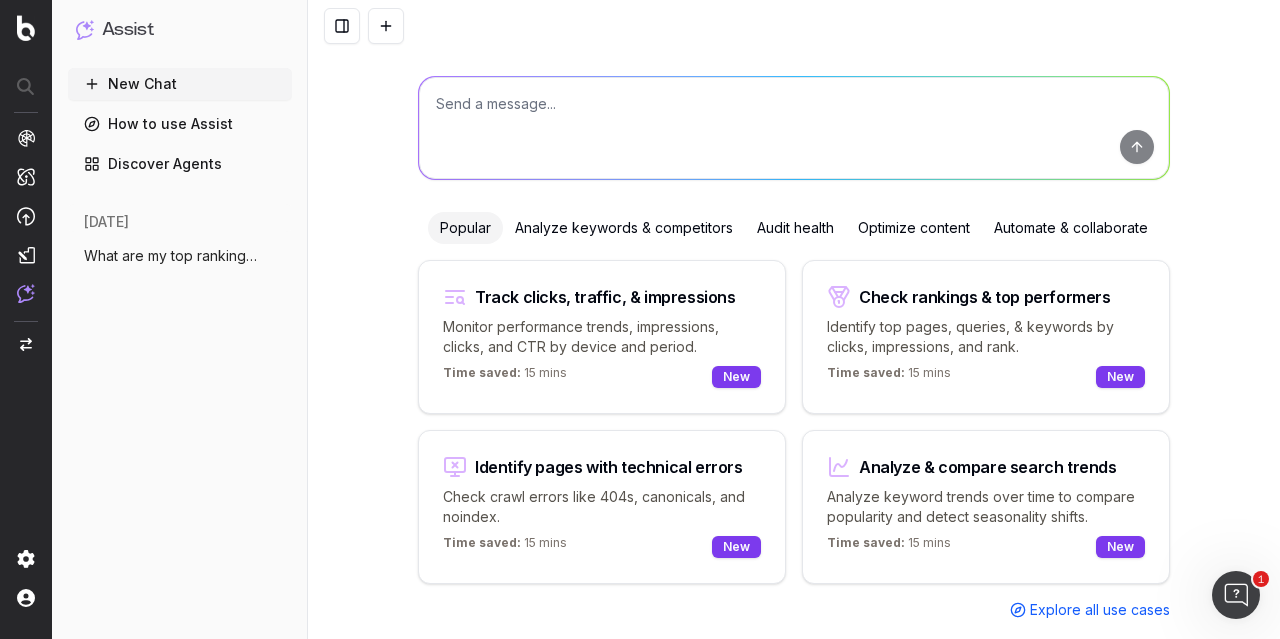 click on "Optimize content" at bounding box center (914, 228) 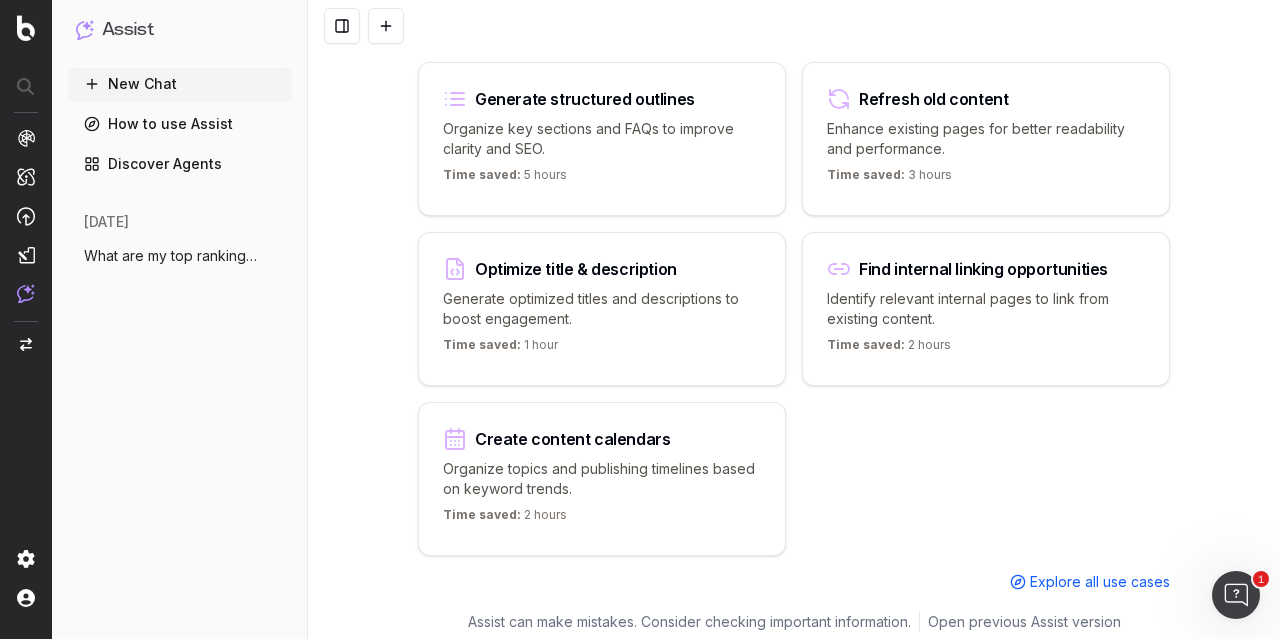 scroll, scrollTop: 304, scrollLeft: 0, axis: vertical 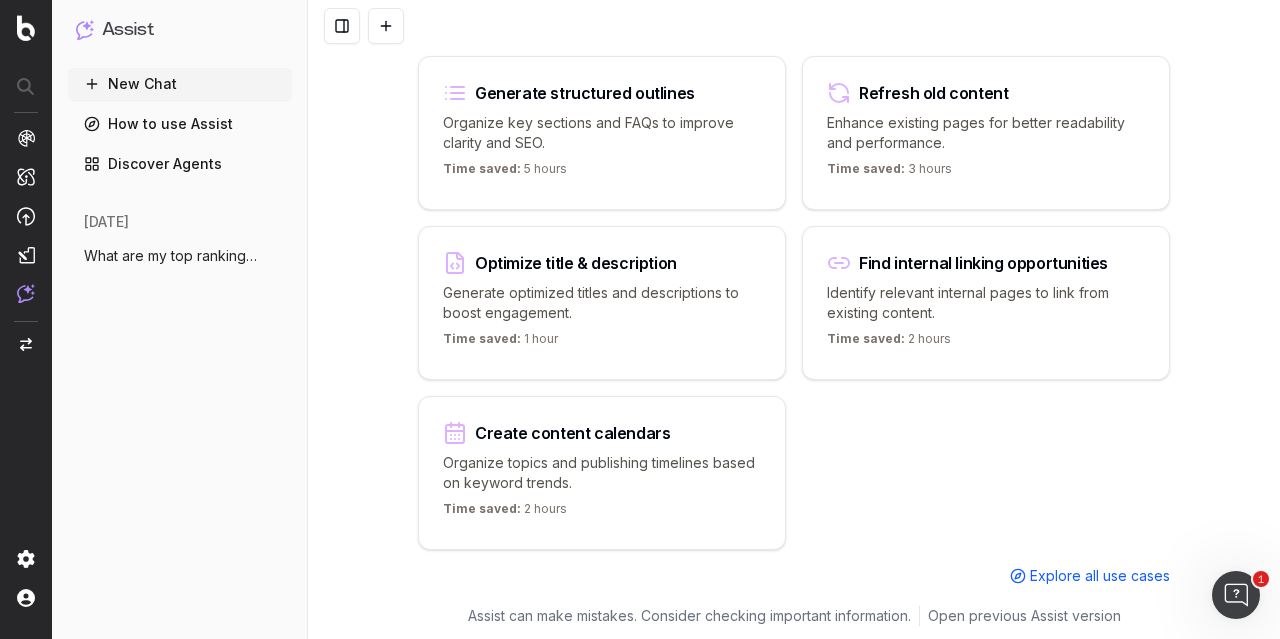 click on "Identify relevant internal pages to link from existing content." at bounding box center [986, 303] 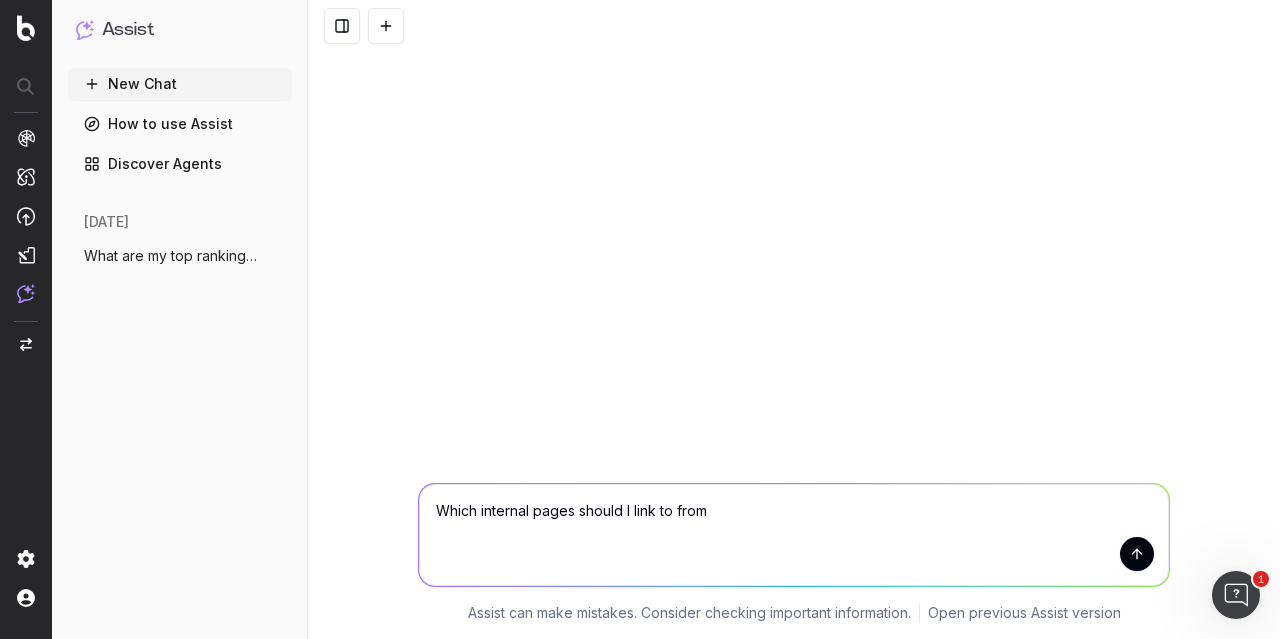 scroll, scrollTop: 0, scrollLeft: 0, axis: both 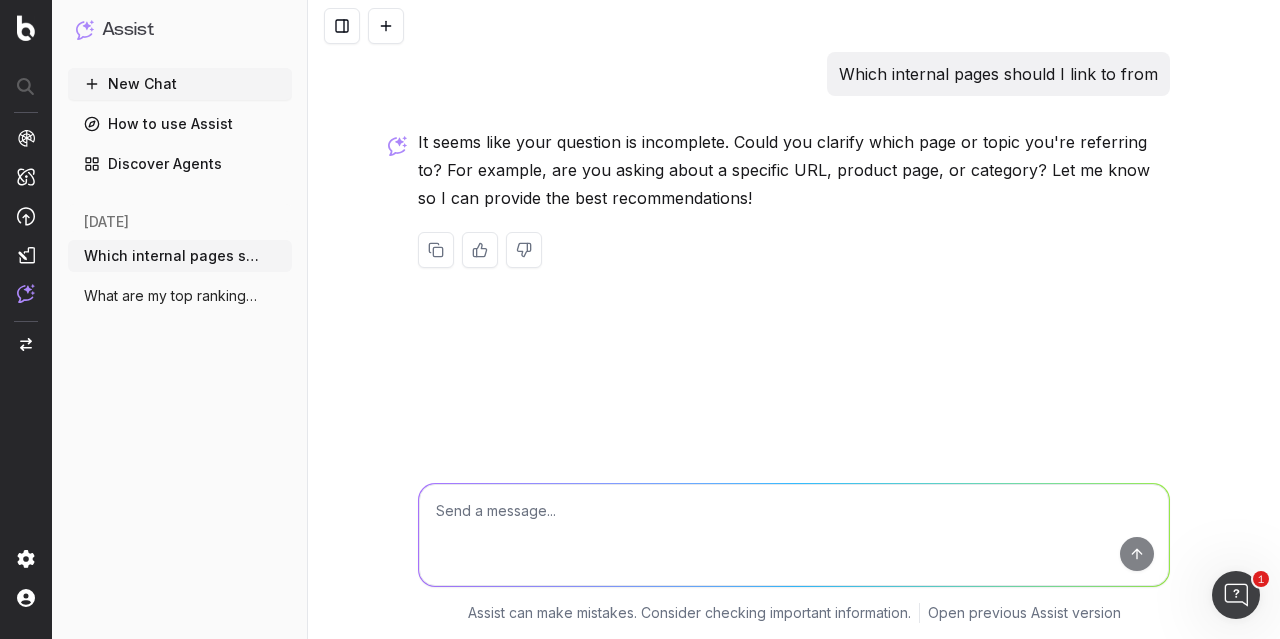 click at bounding box center [794, 535] 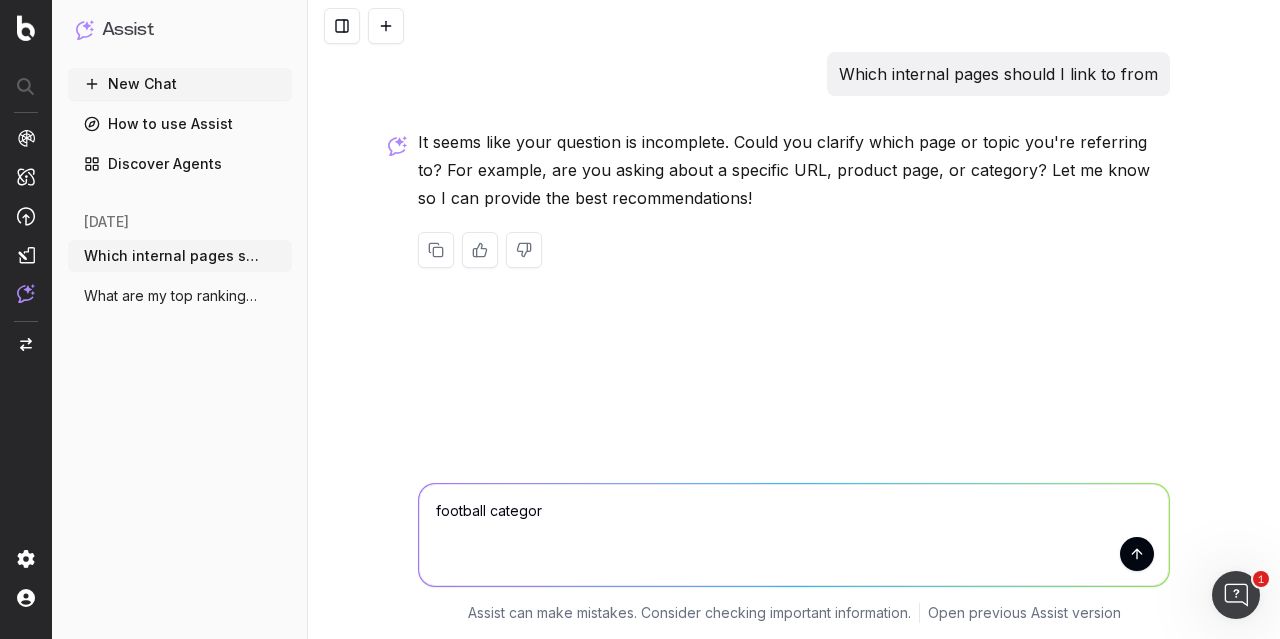 type on "football category" 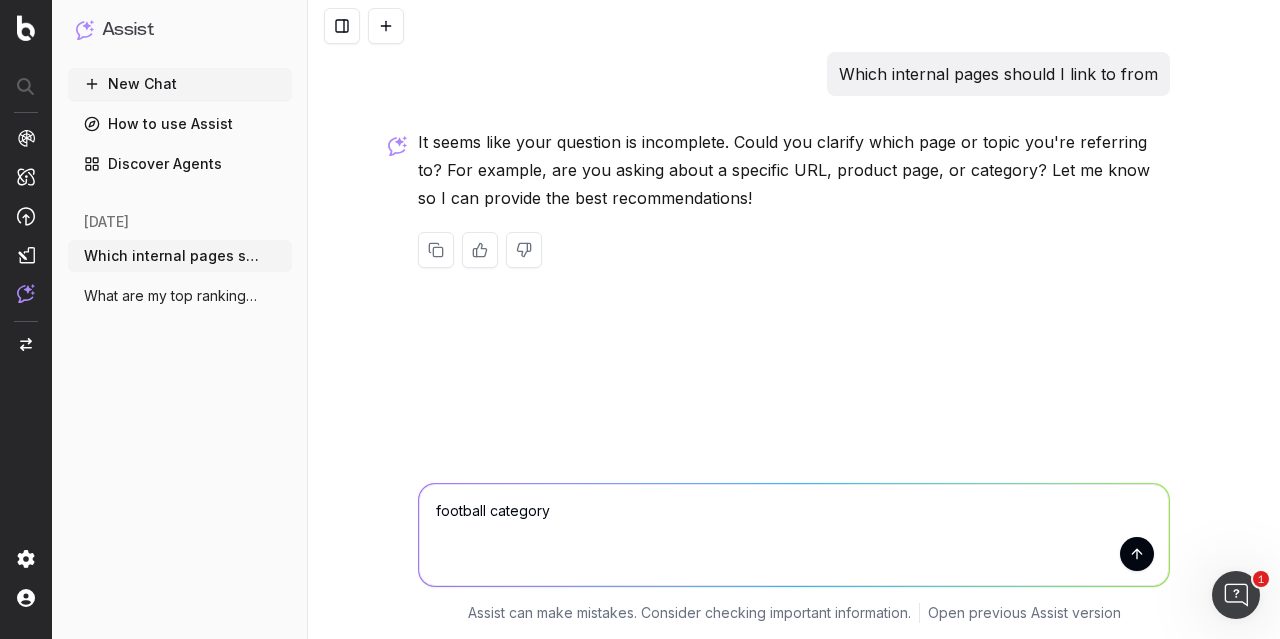 type 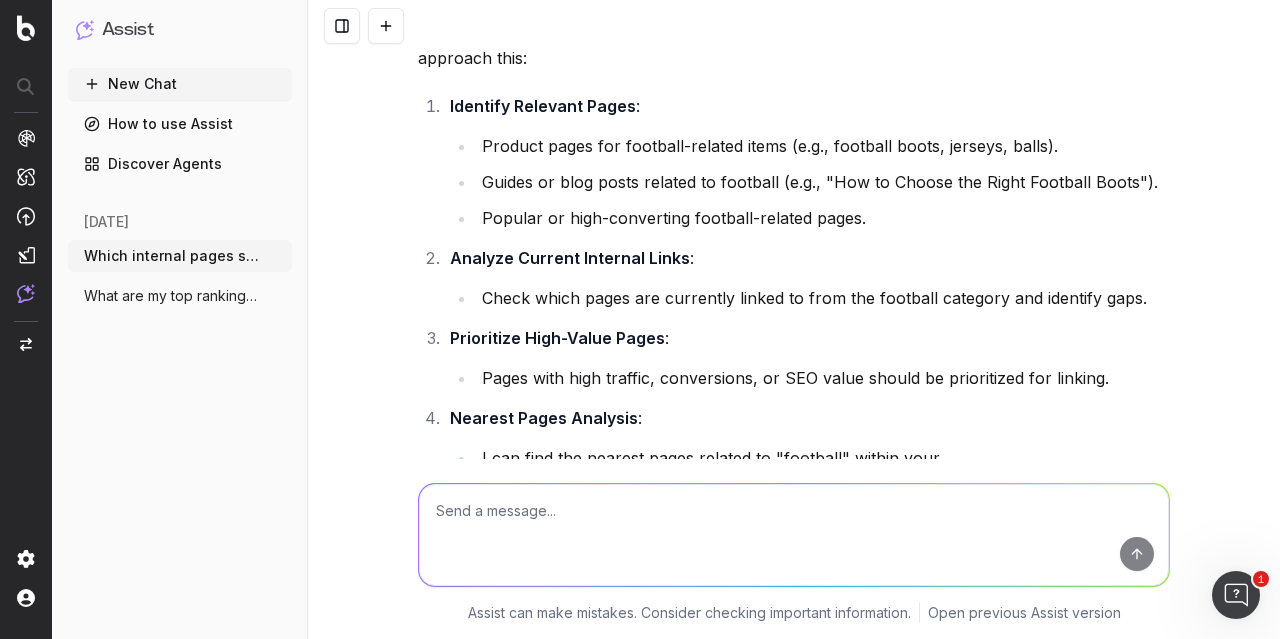 scroll, scrollTop: 488, scrollLeft: 0, axis: vertical 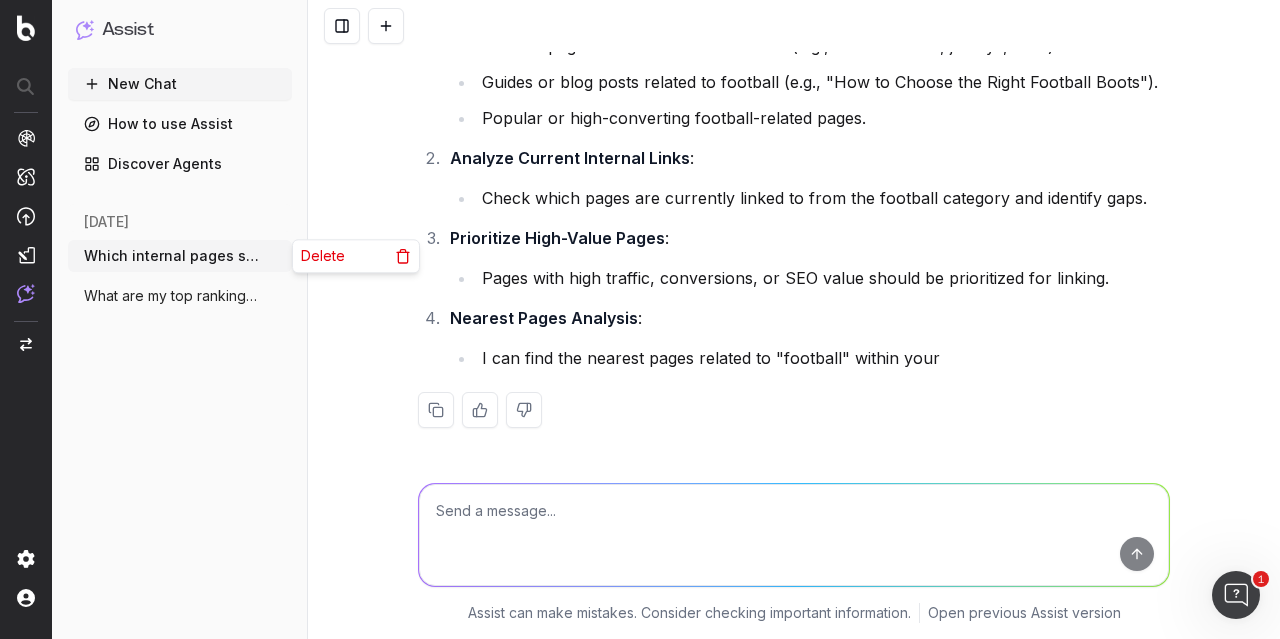click 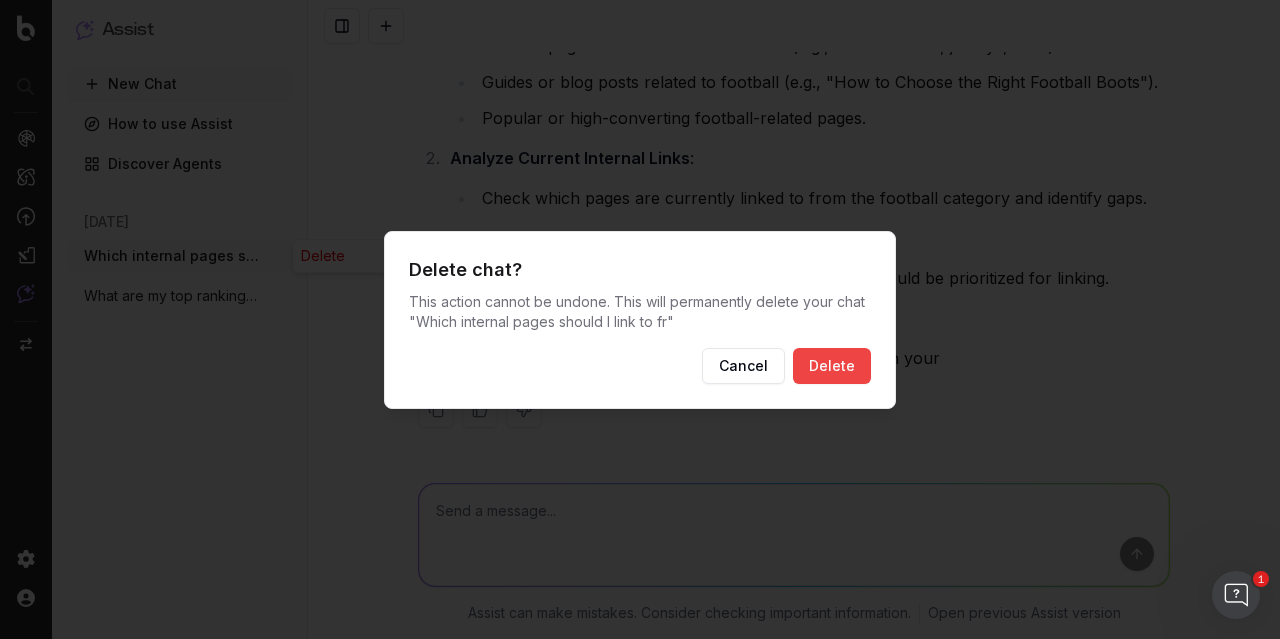 click on "Delete" at bounding box center [832, 366] 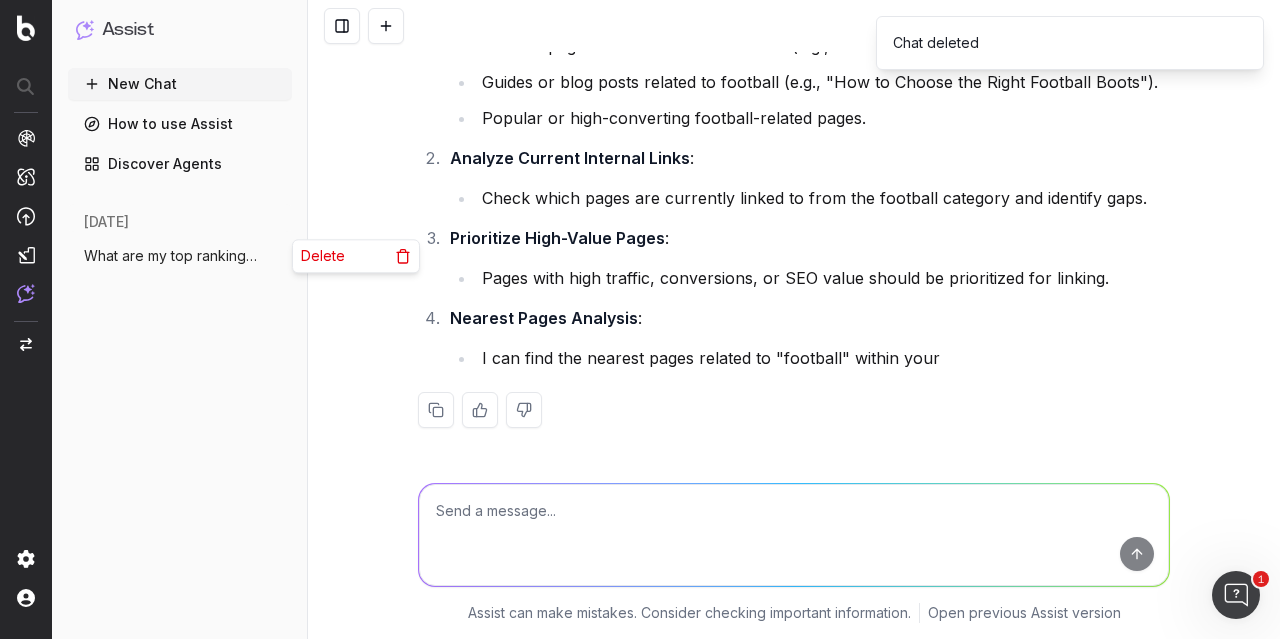 click 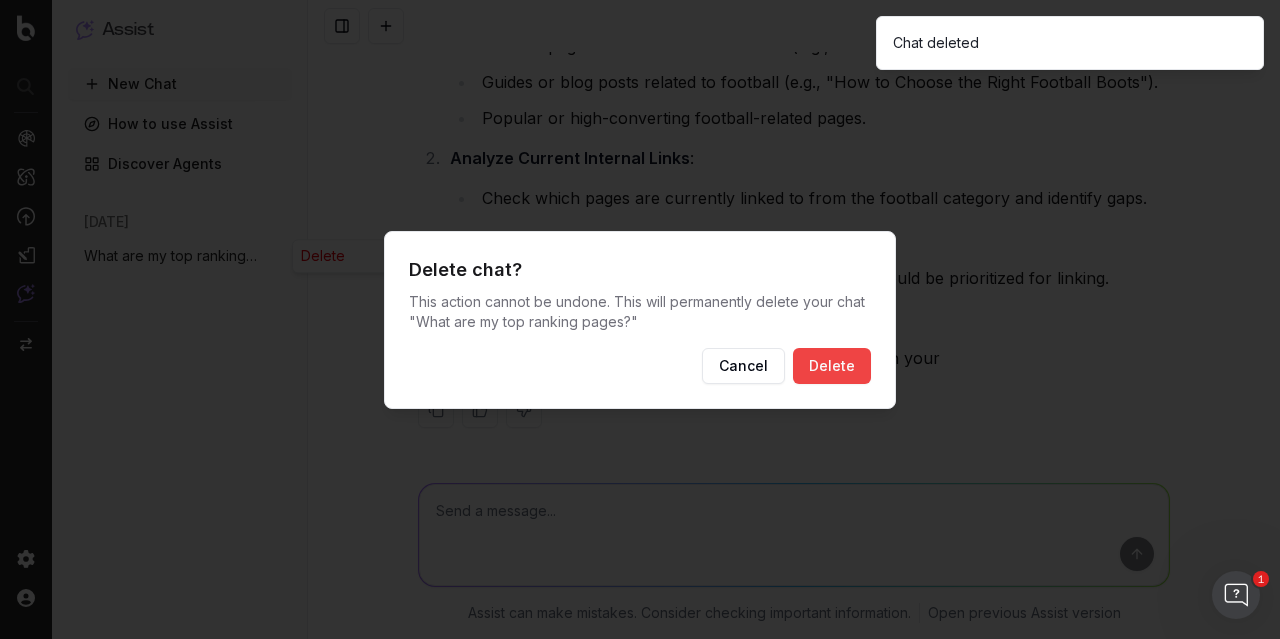 click on "Delete" at bounding box center (832, 366) 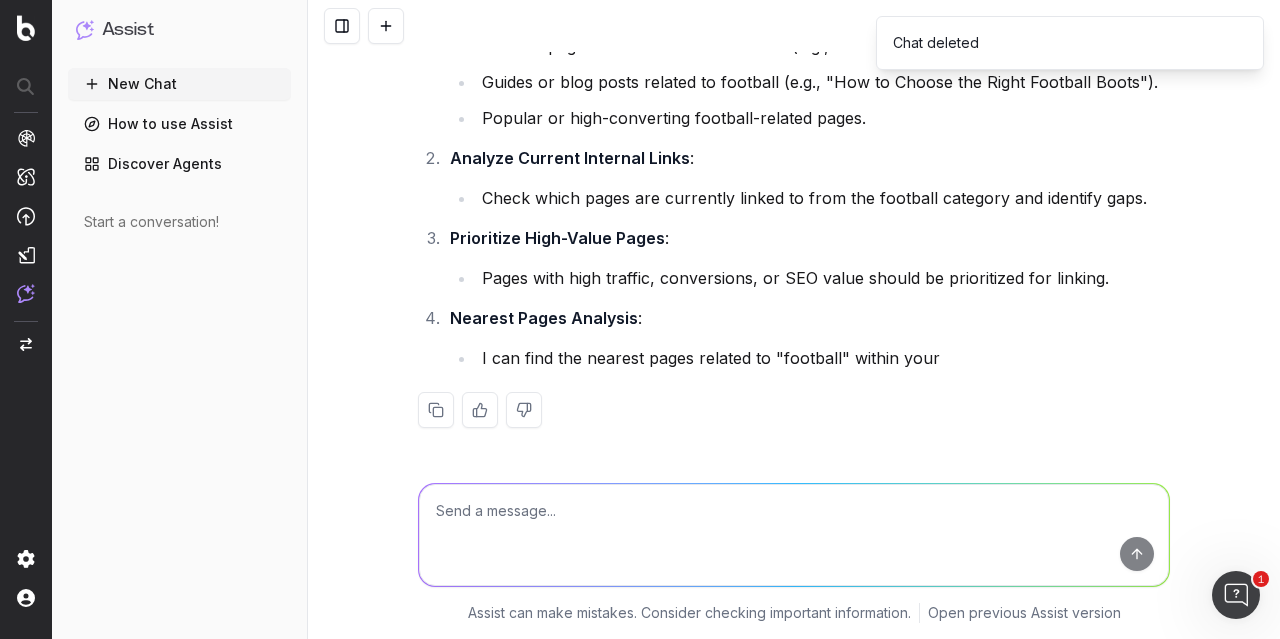 click on "Assist" at bounding box center [128, 30] 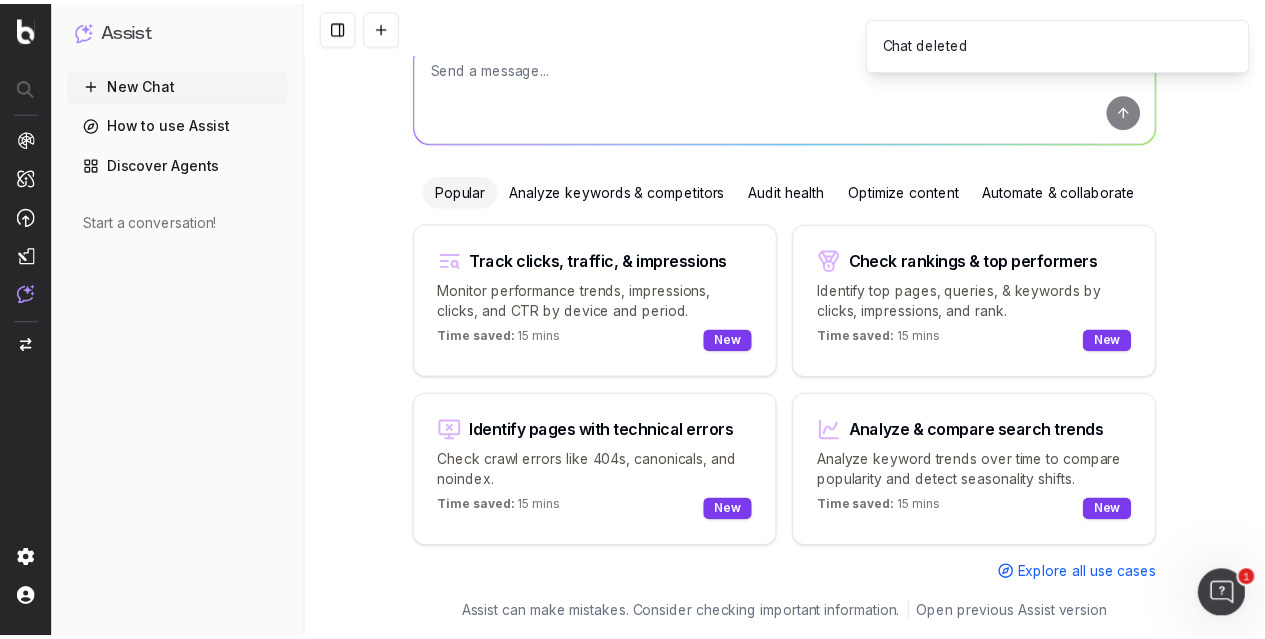 scroll, scrollTop: 119, scrollLeft: 0, axis: vertical 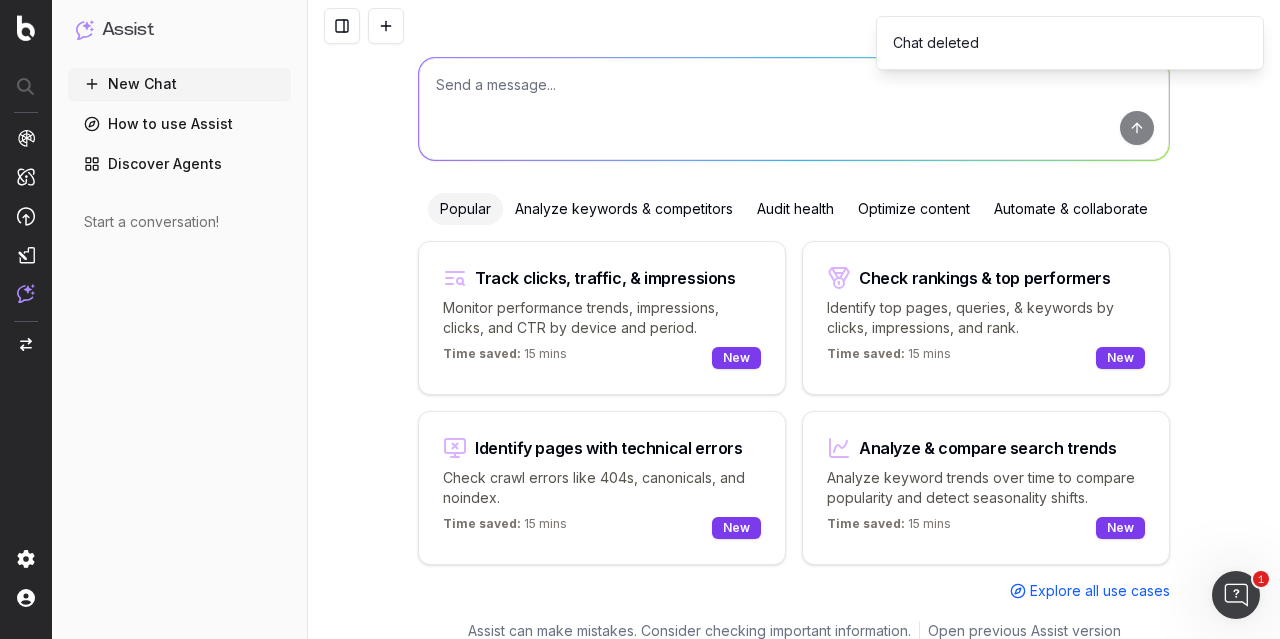click on "How to use Assist" at bounding box center (179, 124) 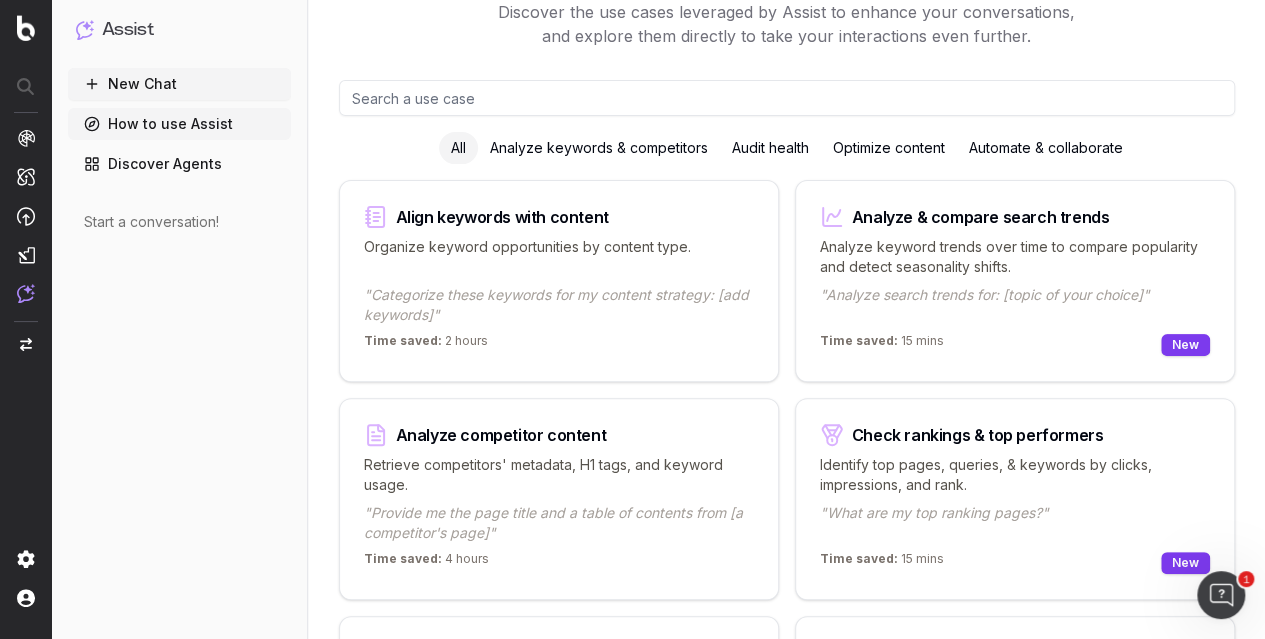 scroll, scrollTop: 300, scrollLeft: 0, axis: vertical 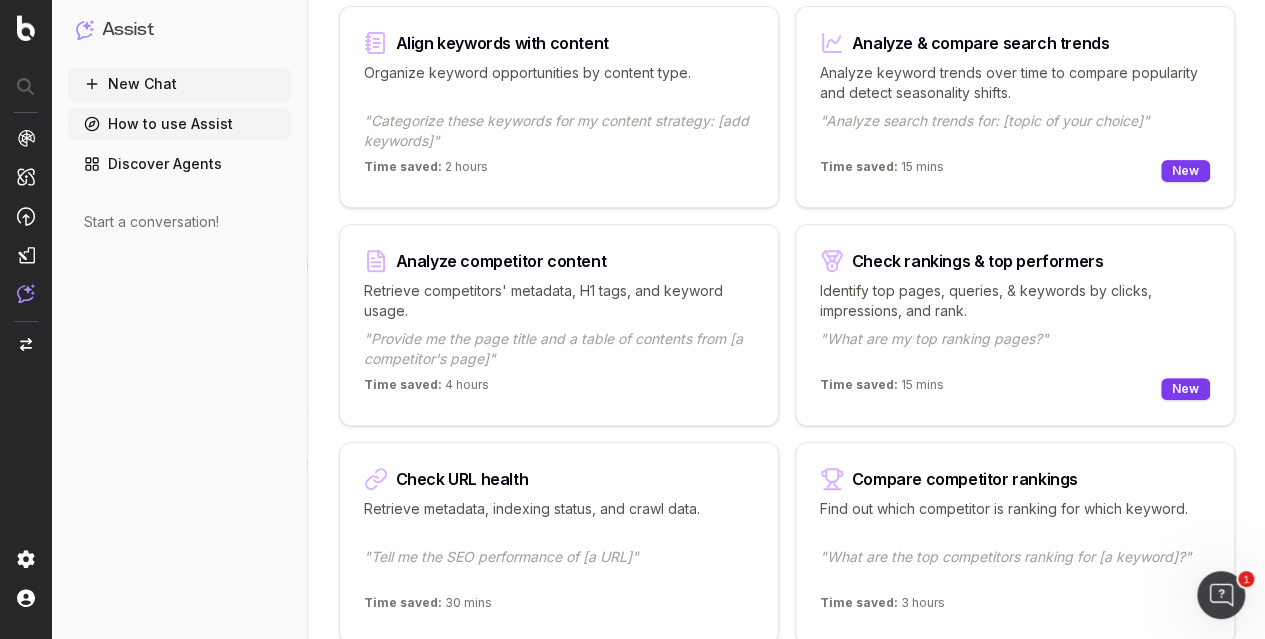 click on "Discover Agents" at bounding box center (179, 164) 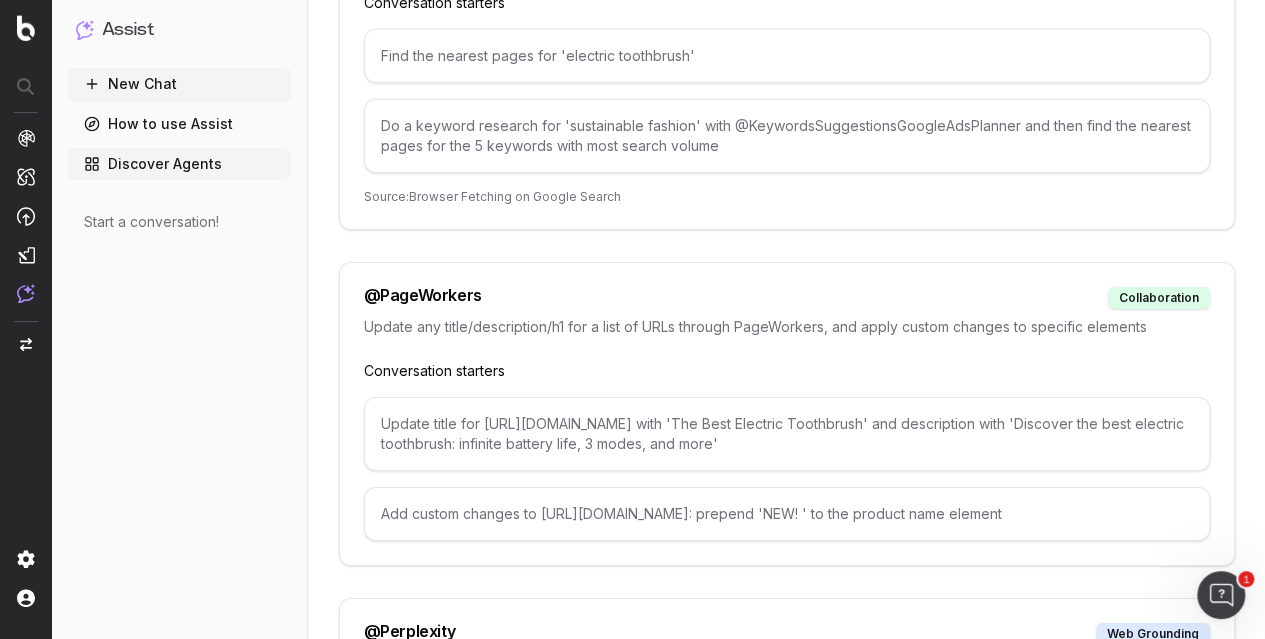 scroll, scrollTop: 7100, scrollLeft: 0, axis: vertical 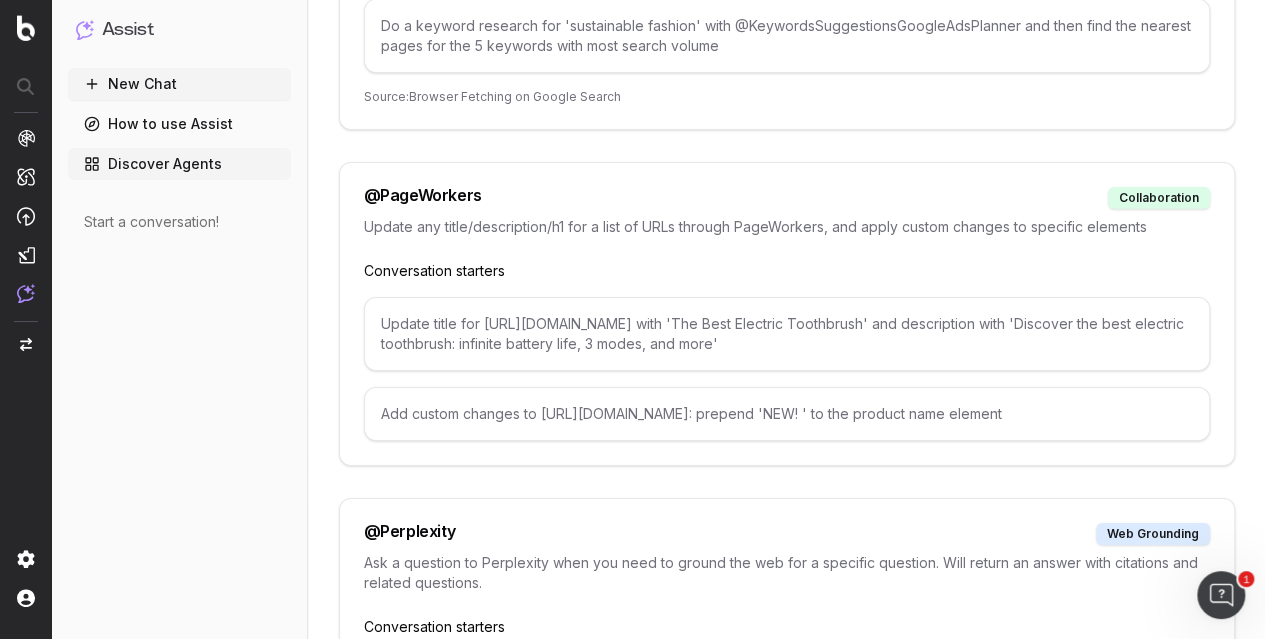 click on "Update title for https://www.example.org/p/5866-toothbrush with 'The Best Electric Toothbrush' and description with 'Discover the best electric toothbrush: infinite battery life, 3 modes, and more'" at bounding box center (787, 334) 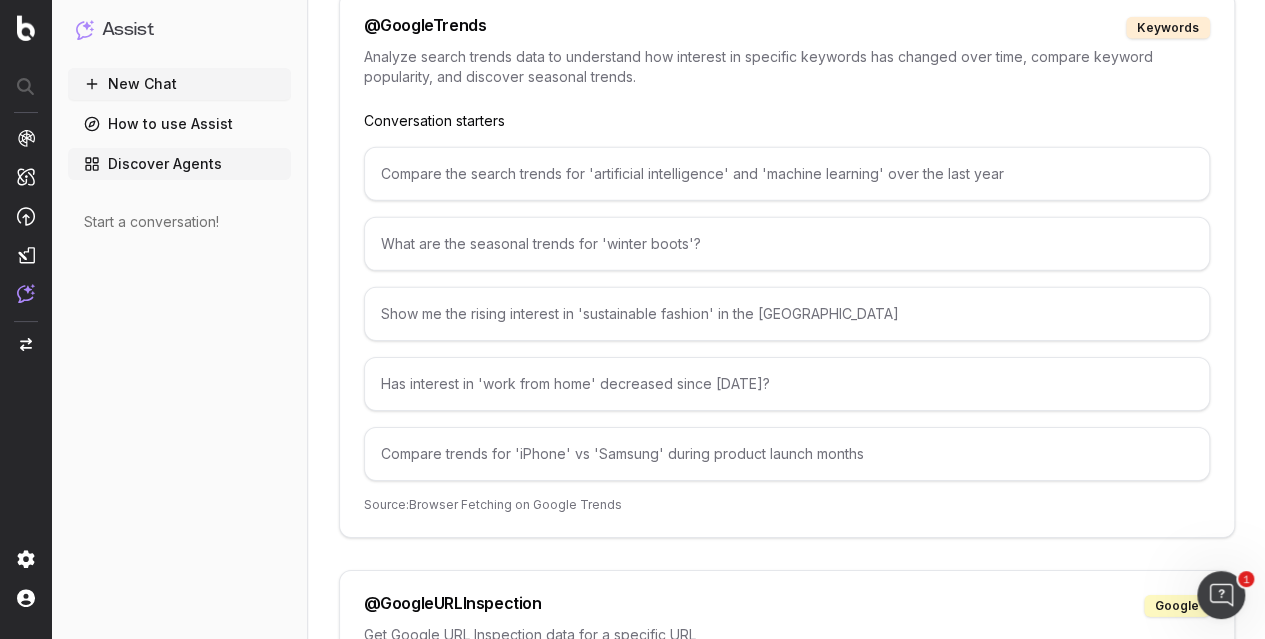 scroll, scrollTop: 2400, scrollLeft: 0, axis: vertical 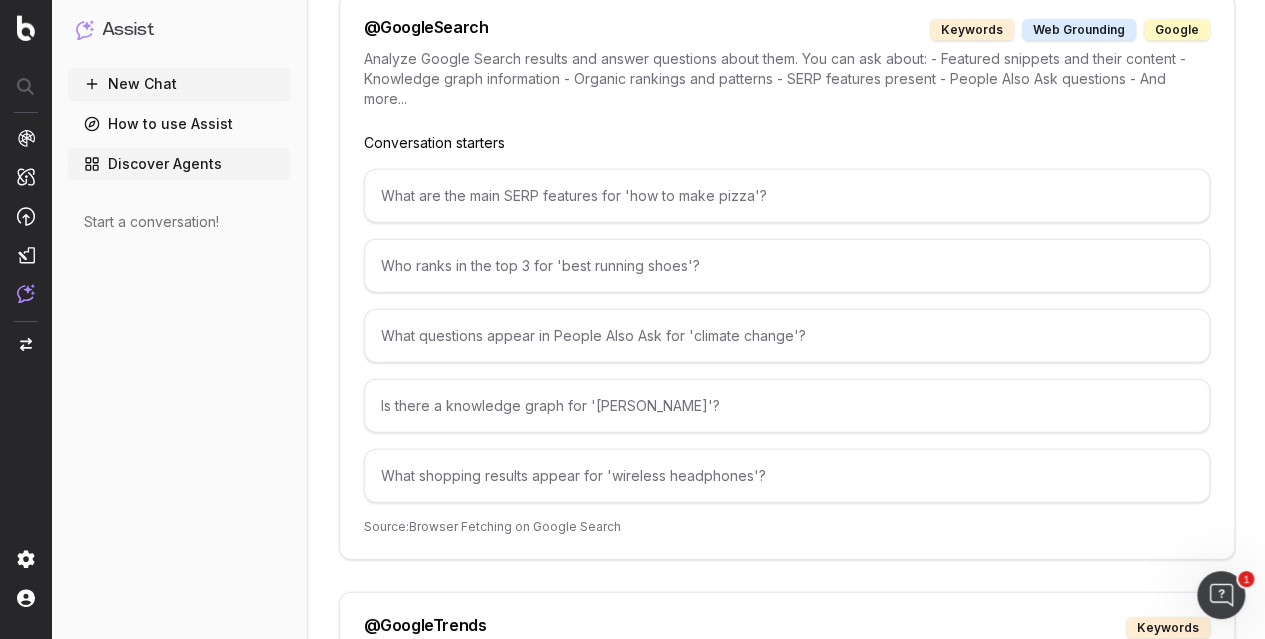 click on "How to use Assist" at bounding box center (179, 124) 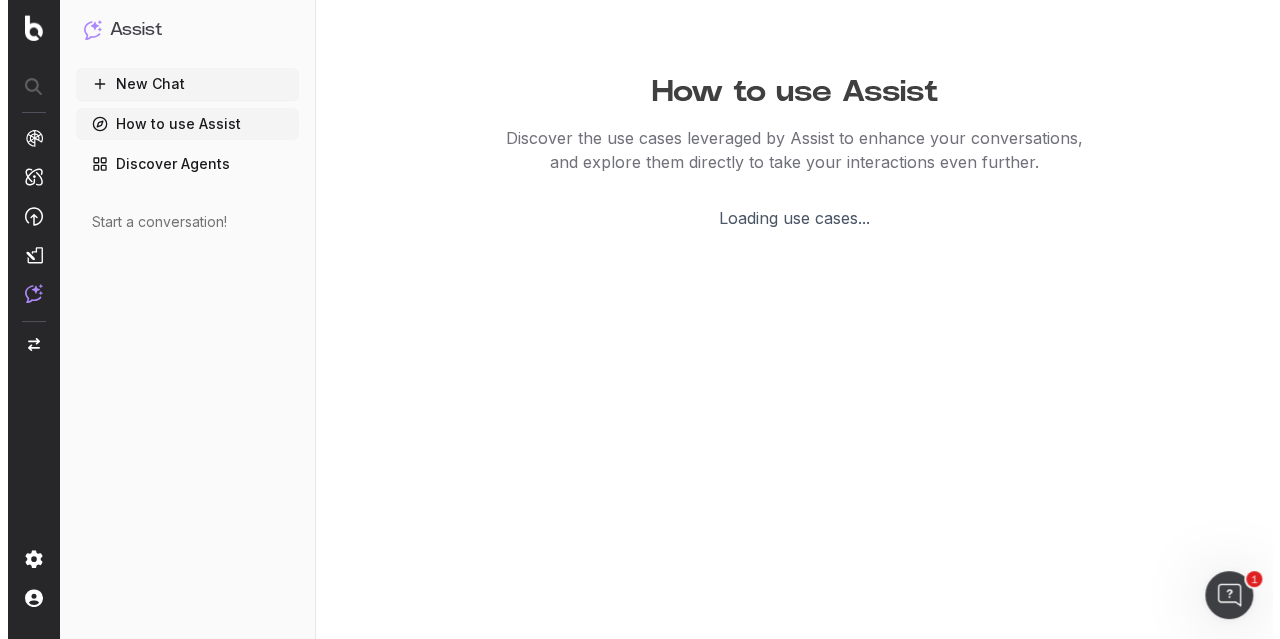 scroll, scrollTop: 0, scrollLeft: 0, axis: both 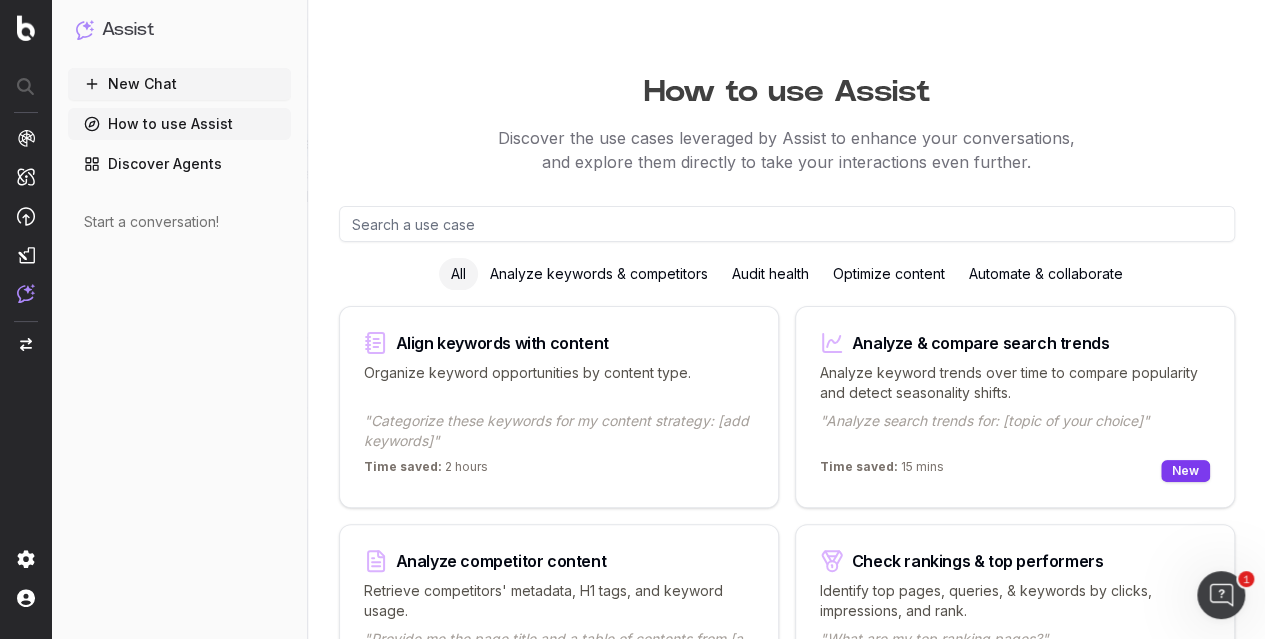 click at bounding box center (787, 224) 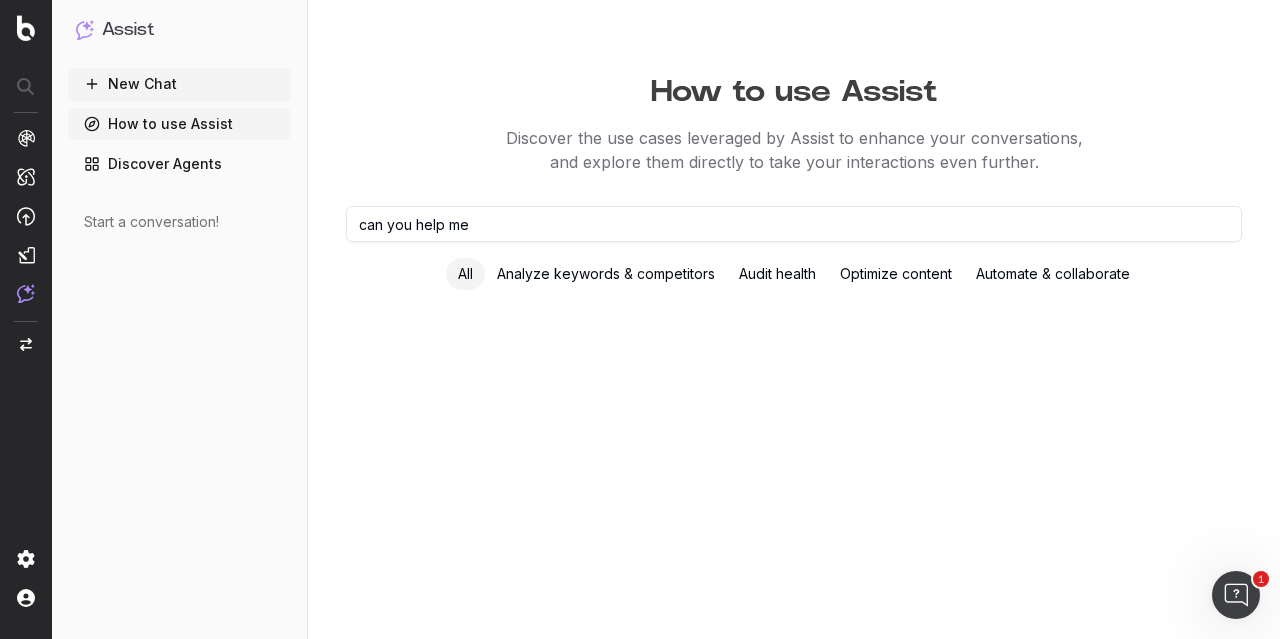 type on "can you help me" 